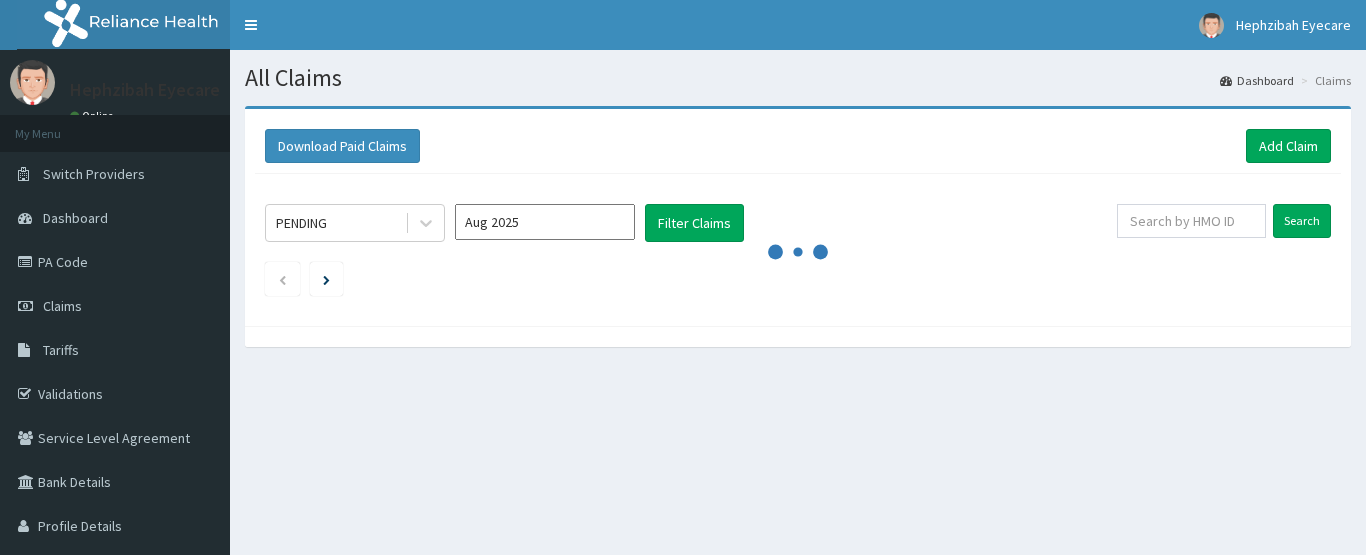 scroll, scrollTop: 0, scrollLeft: 0, axis: both 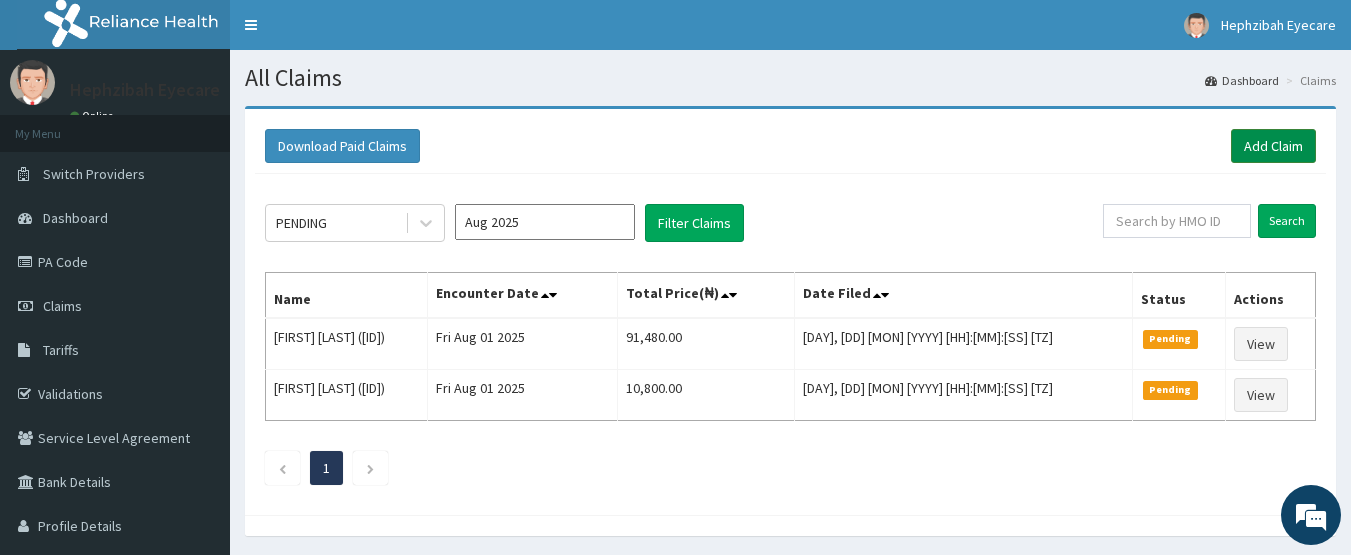 click on "Add Claim" at bounding box center (1273, 146) 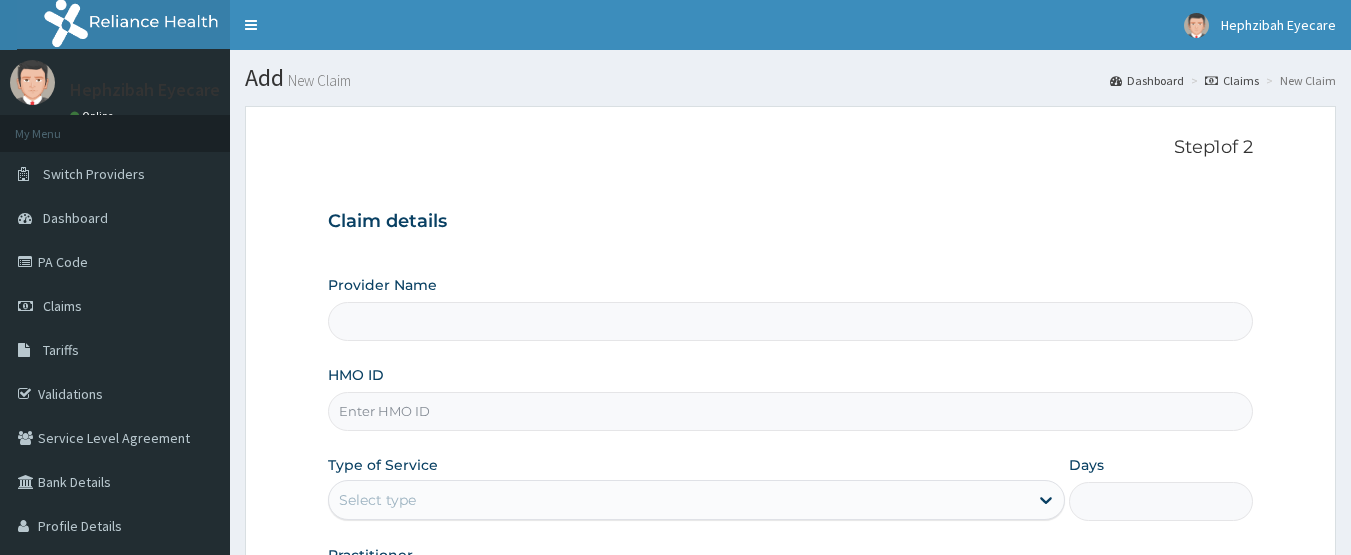 scroll, scrollTop: 0, scrollLeft: 0, axis: both 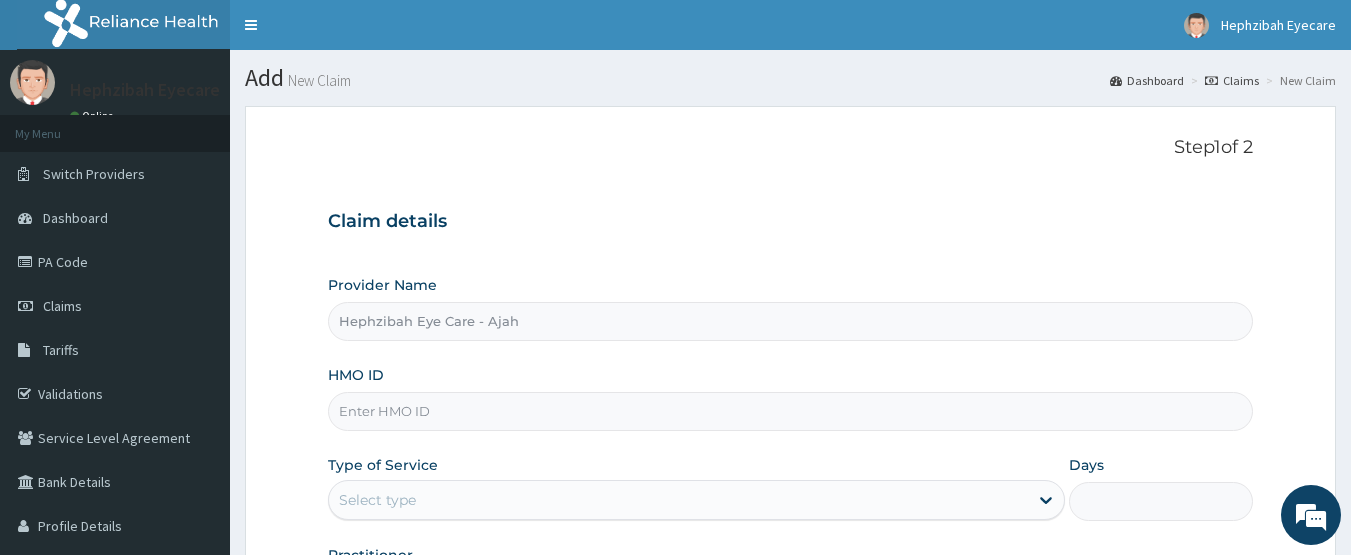click on "HMO ID" at bounding box center [791, 411] 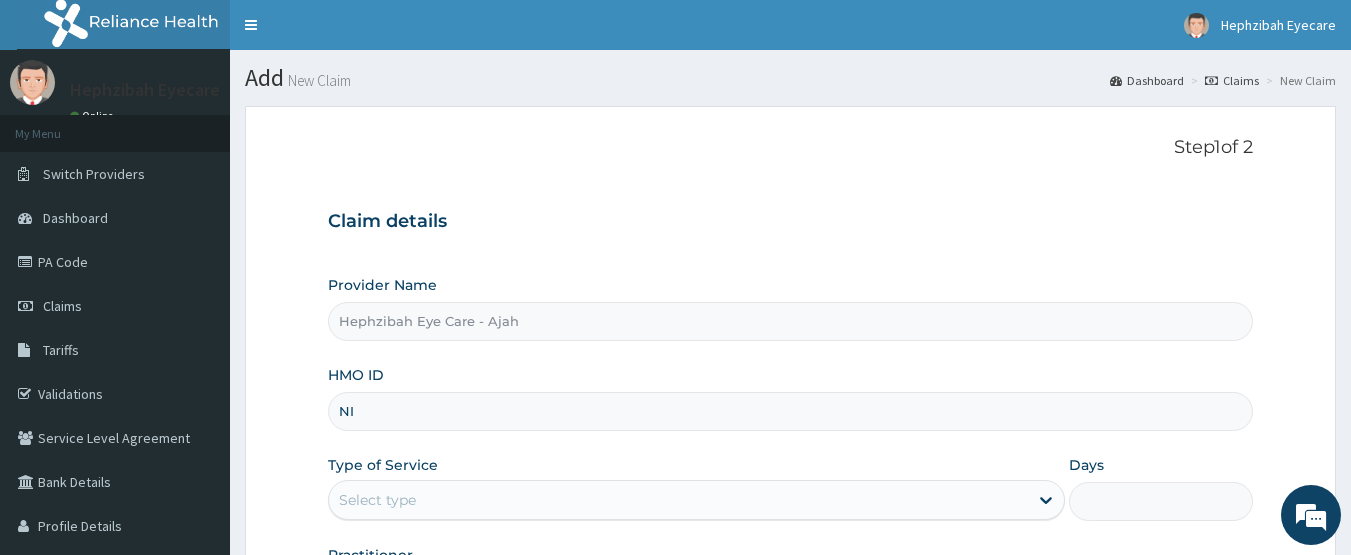 scroll, scrollTop: 0, scrollLeft: 0, axis: both 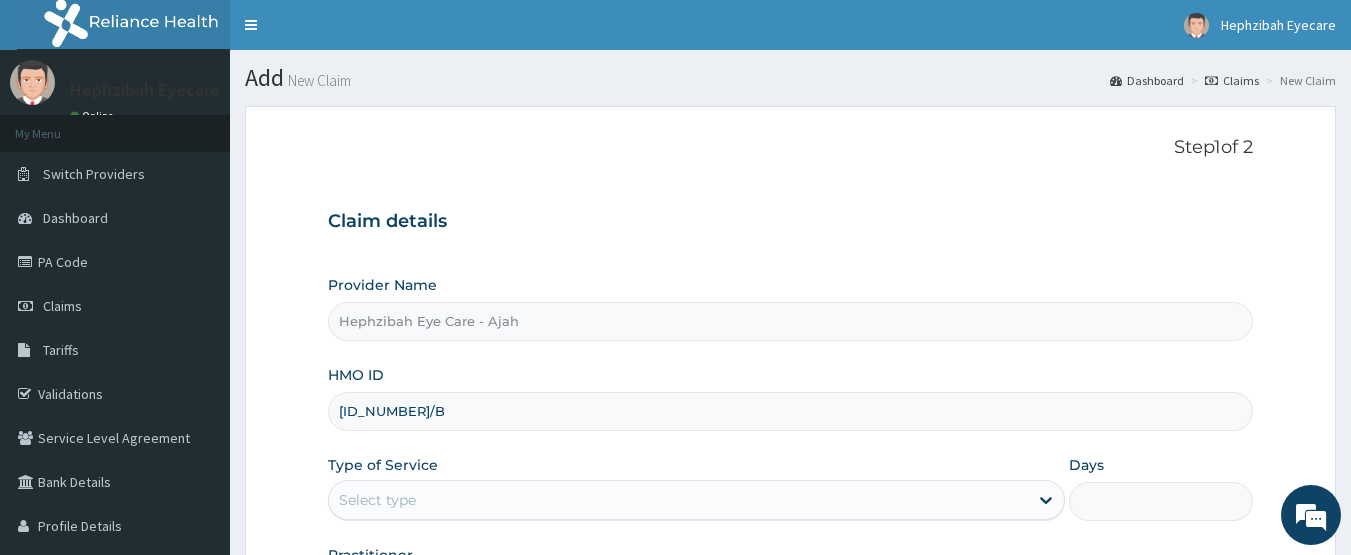 type on "NID/10030/B" 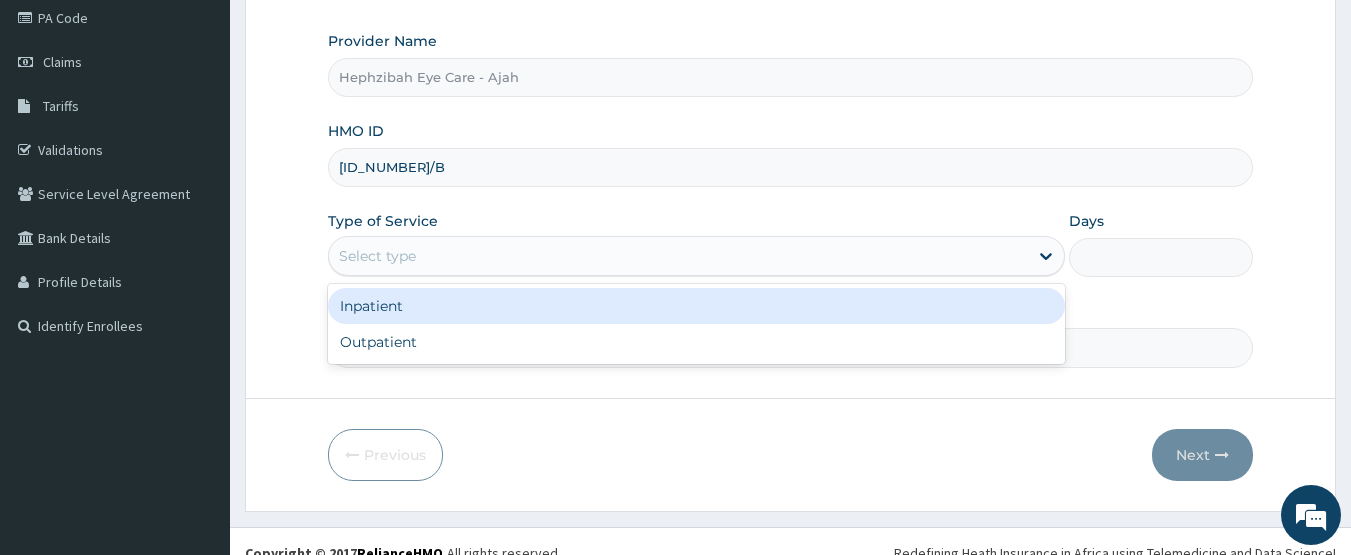 scroll, scrollTop: 267, scrollLeft: 0, axis: vertical 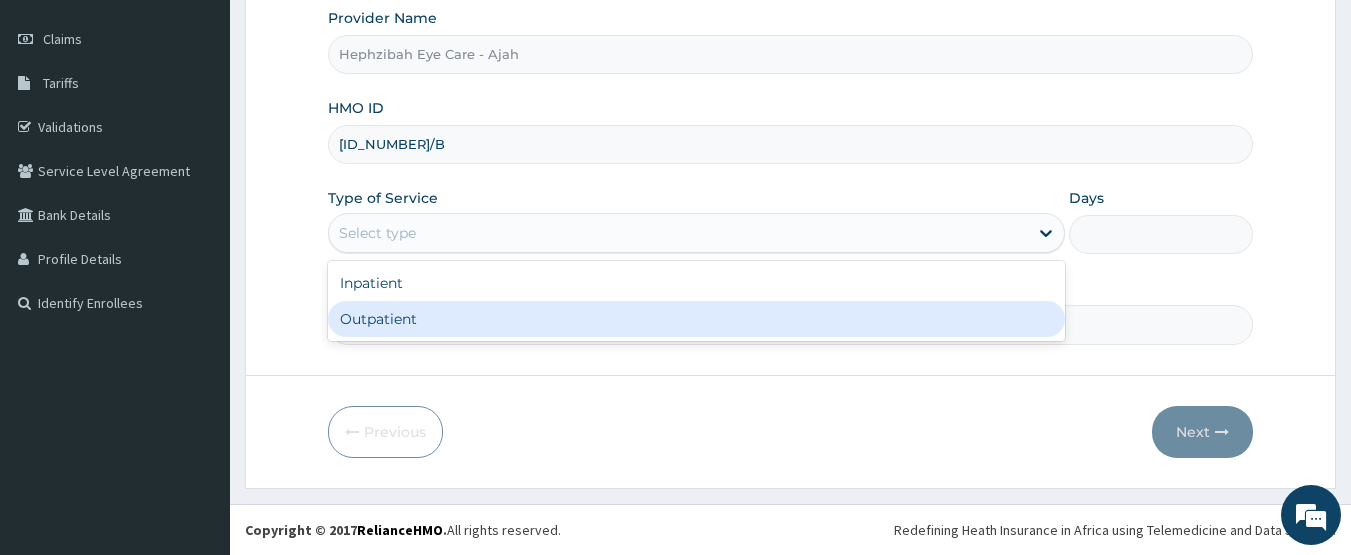 click on "Outpatient" at bounding box center [696, 319] 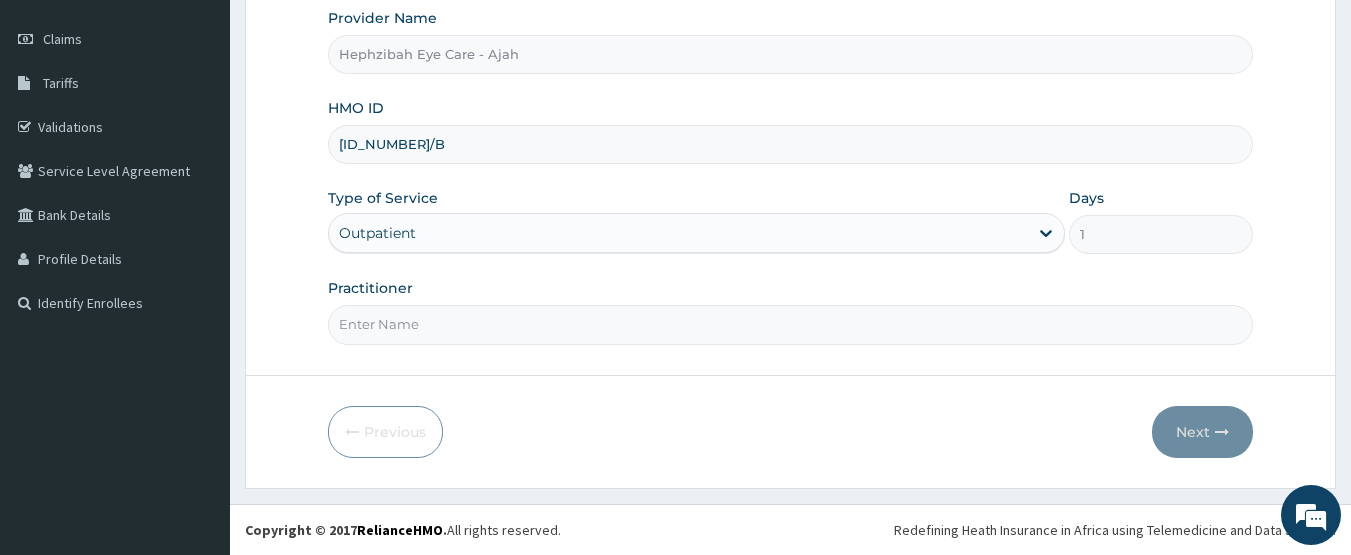 click on "Practitioner" at bounding box center (791, 324) 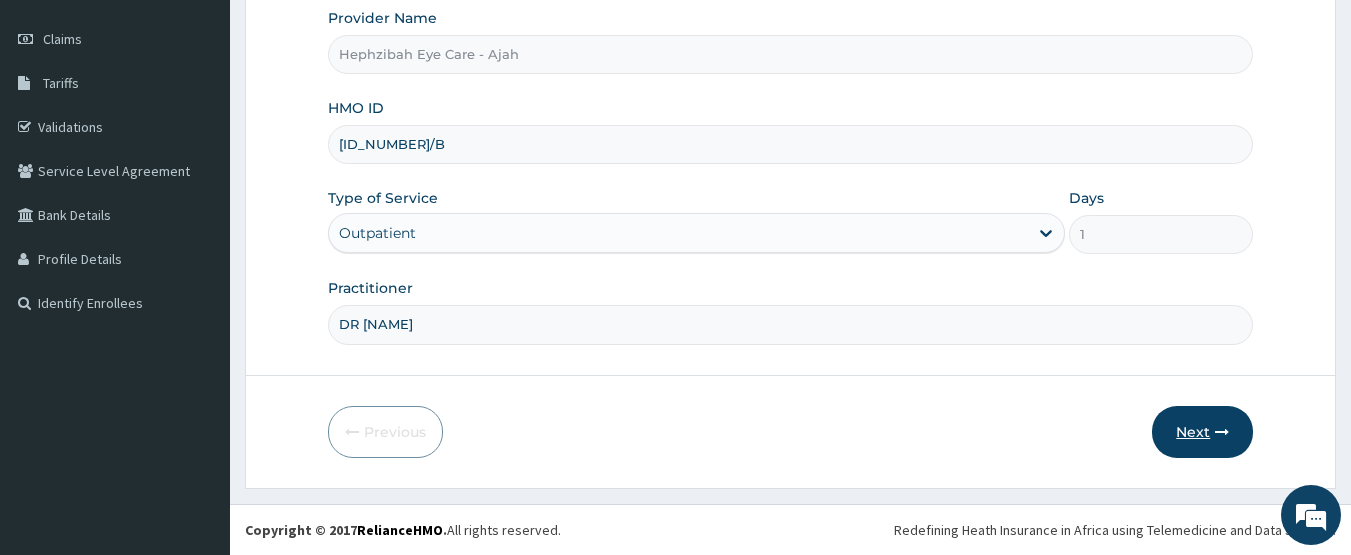 type on "DR FAVOUR" 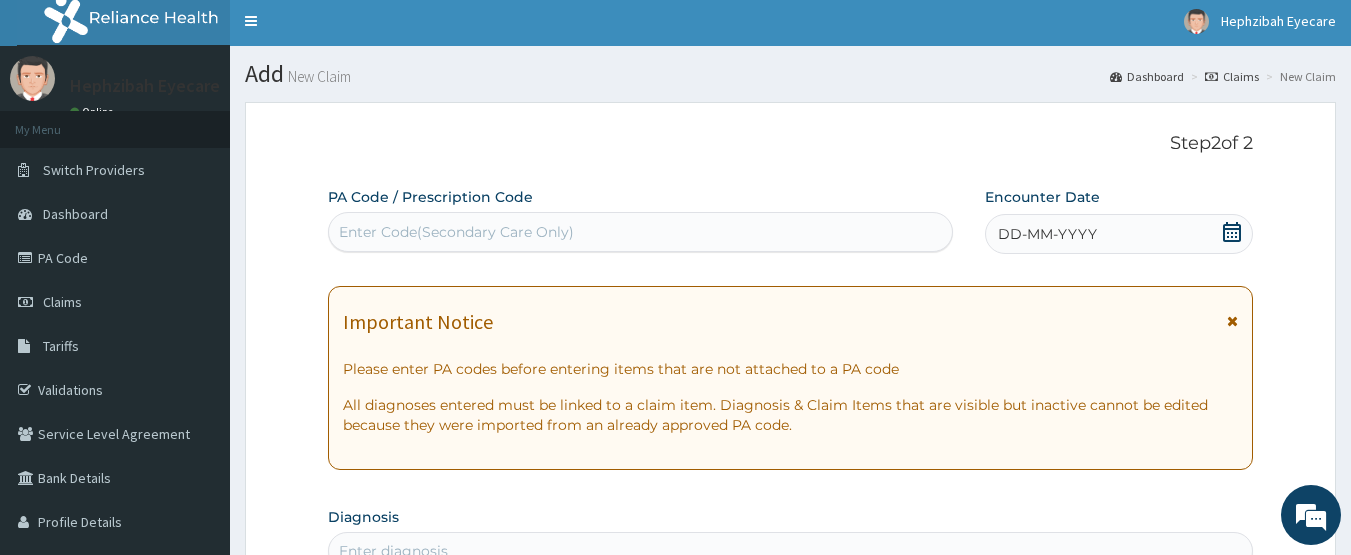 scroll, scrollTop: 0, scrollLeft: 0, axis: both 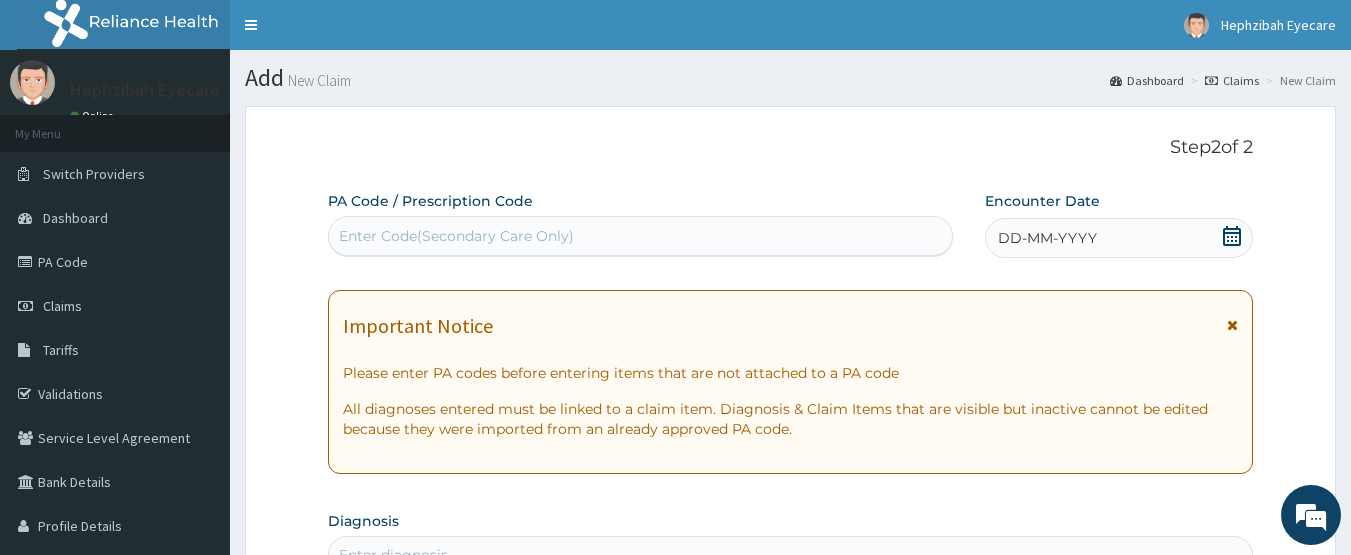 click on "Enter Code(Secondary Care Only)" at bounding box center (456, 236) 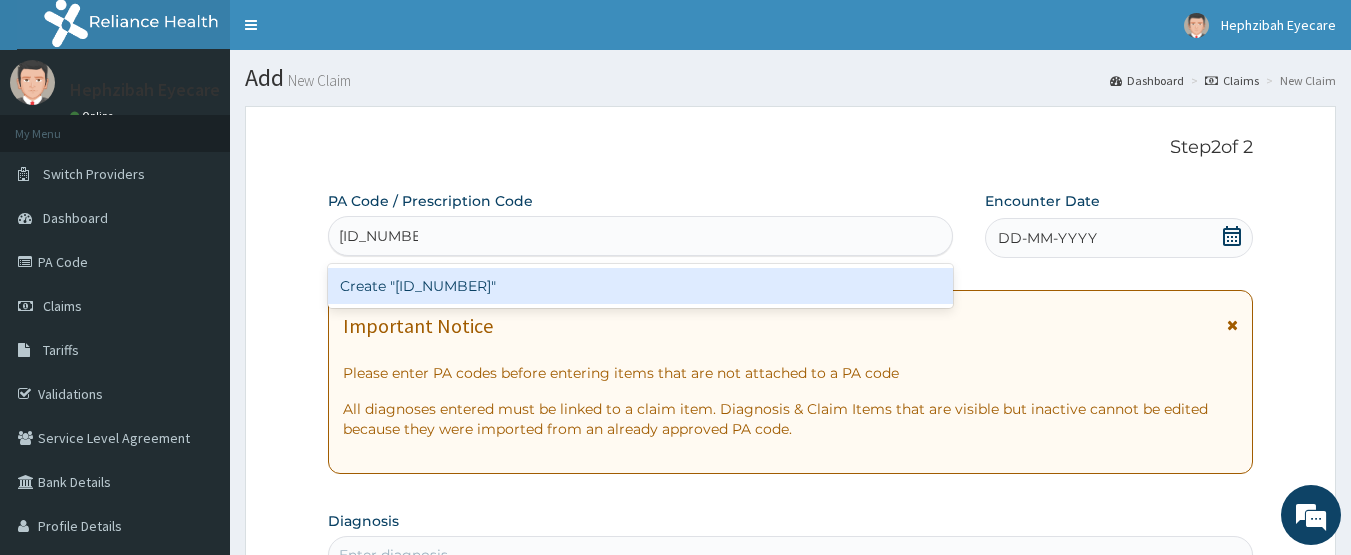 click on "Create "PA/2DBE17"" at bounding box center [641, 286] 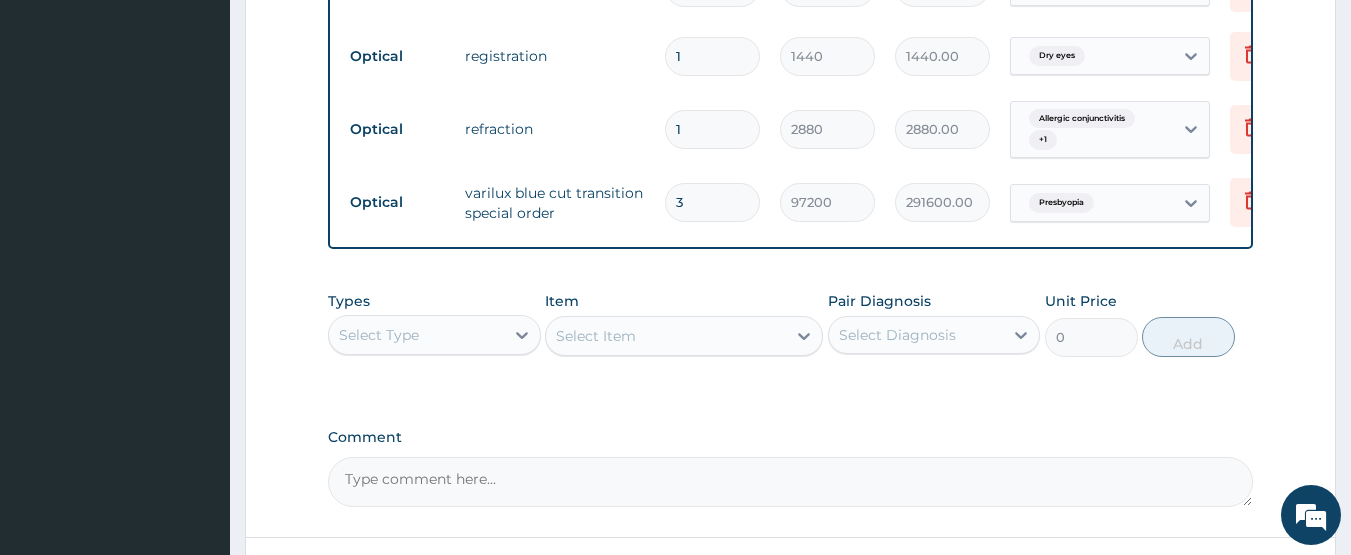 scroll, scrollTop: 1098, scrollLeft: 0, axis: vertical 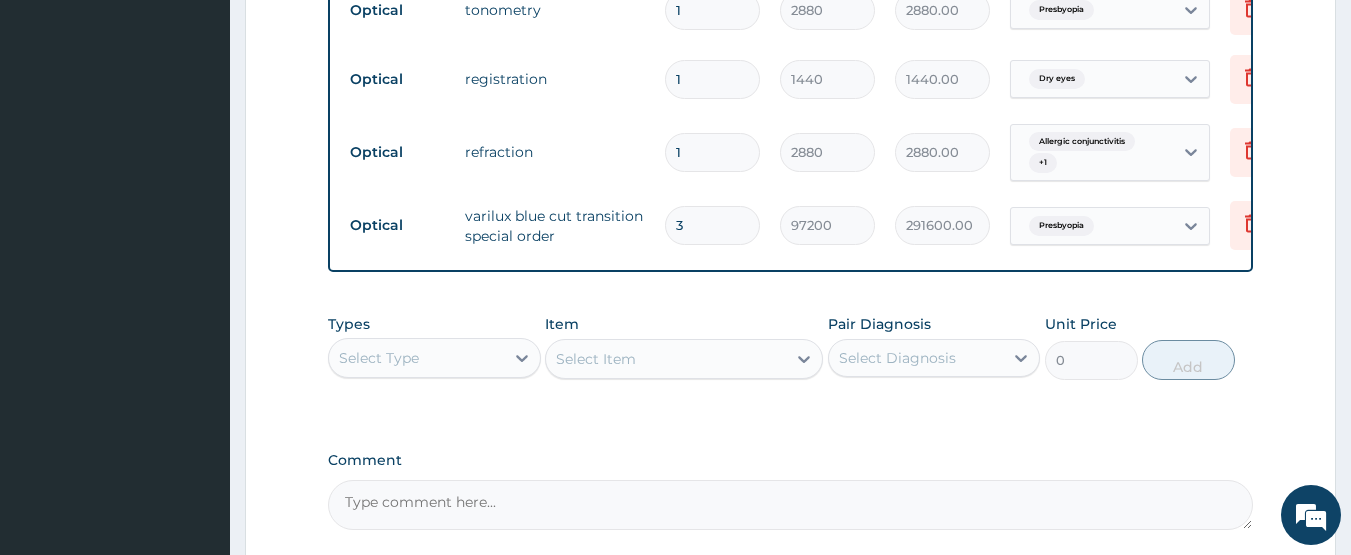 click on "3" at bounding box center (712, 225) 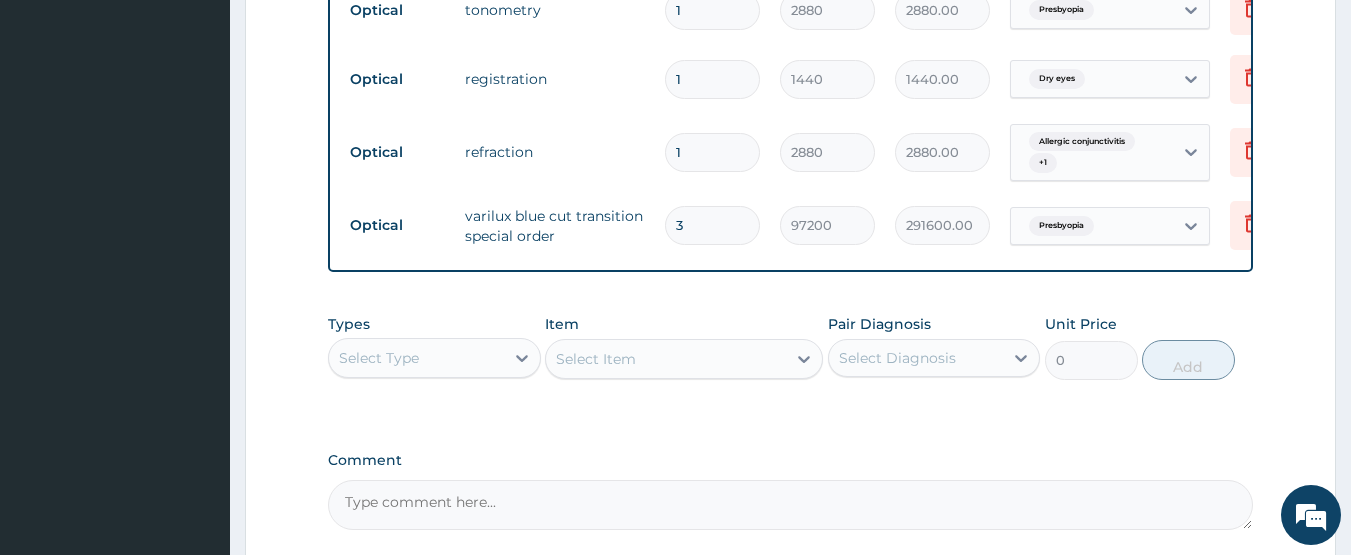 type 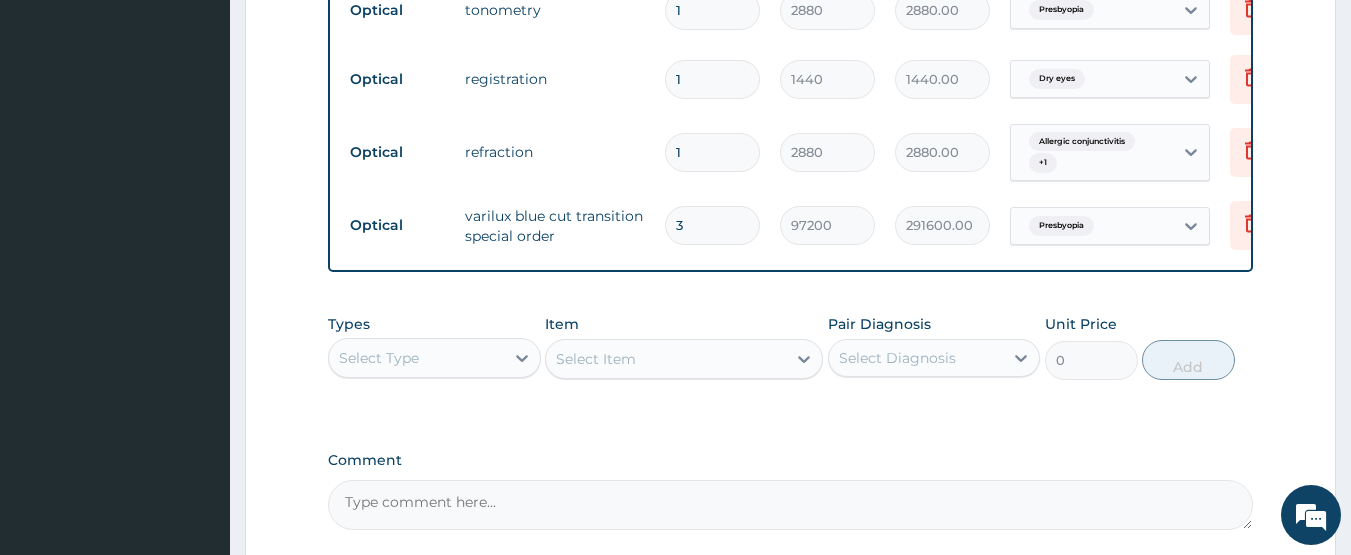 type on "0.00" 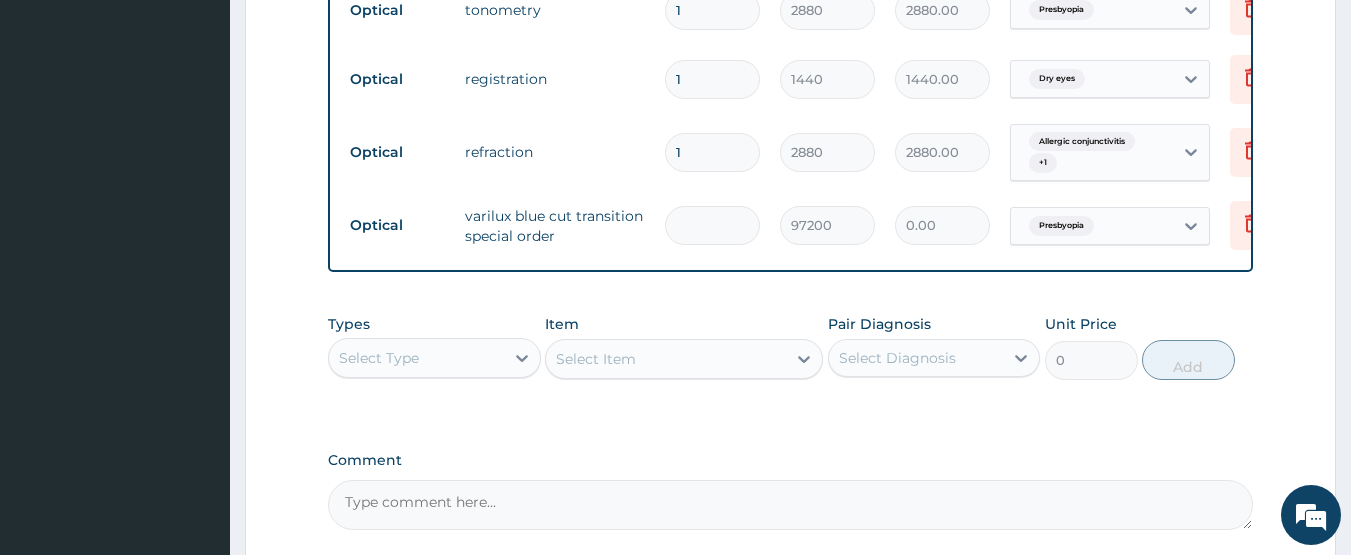 type on "2" 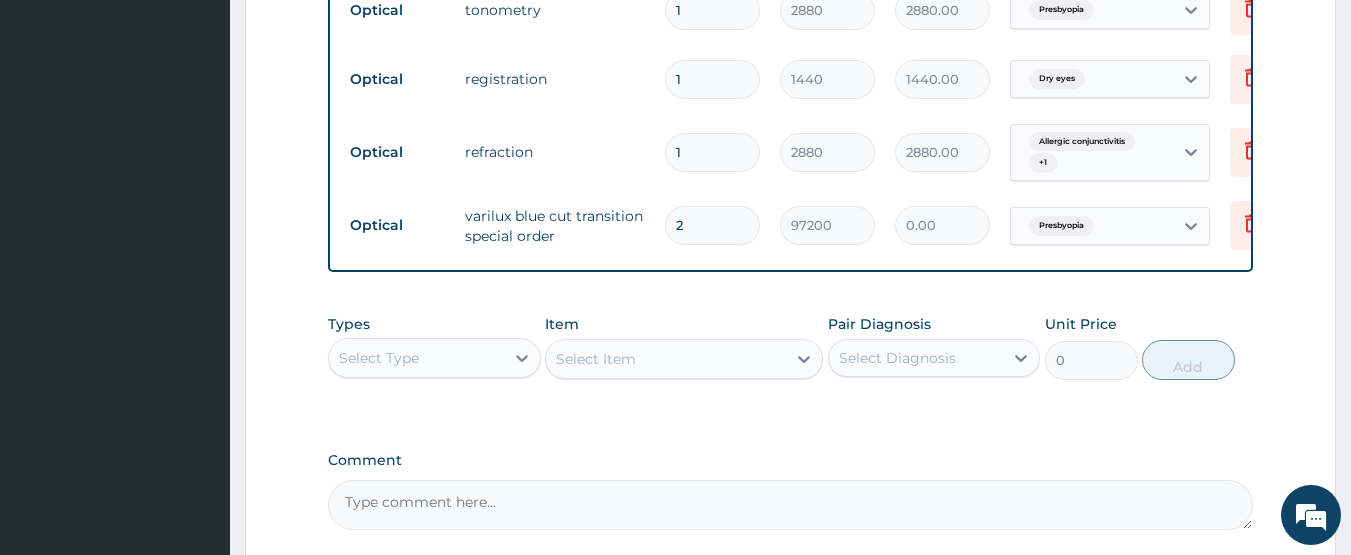 type on "194400.00" 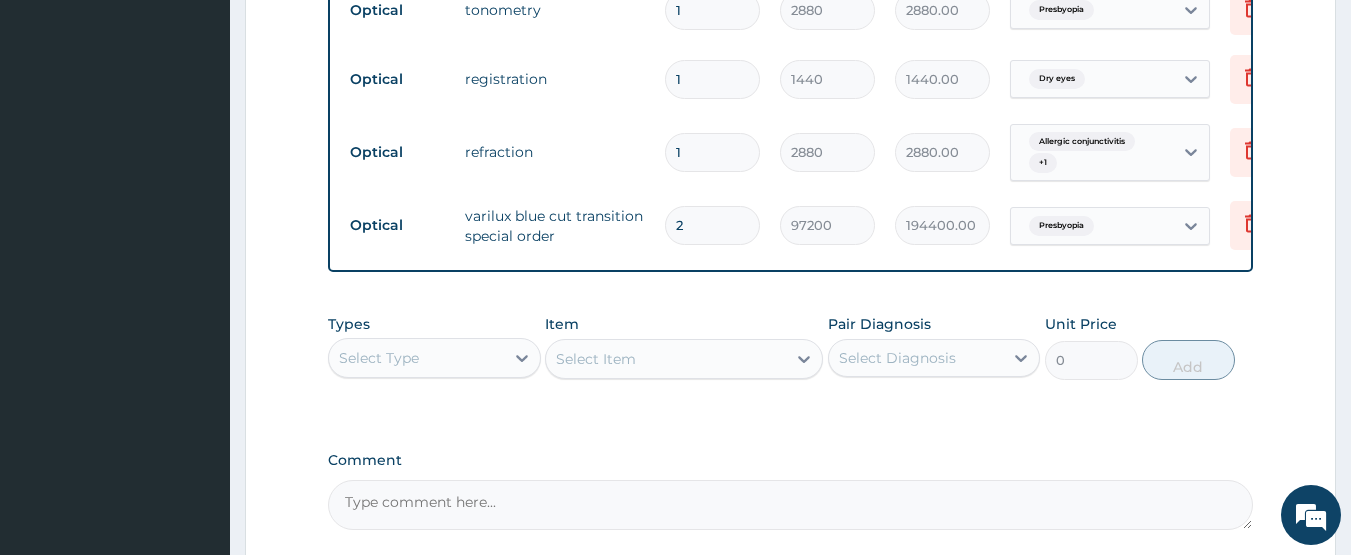 type on "2" 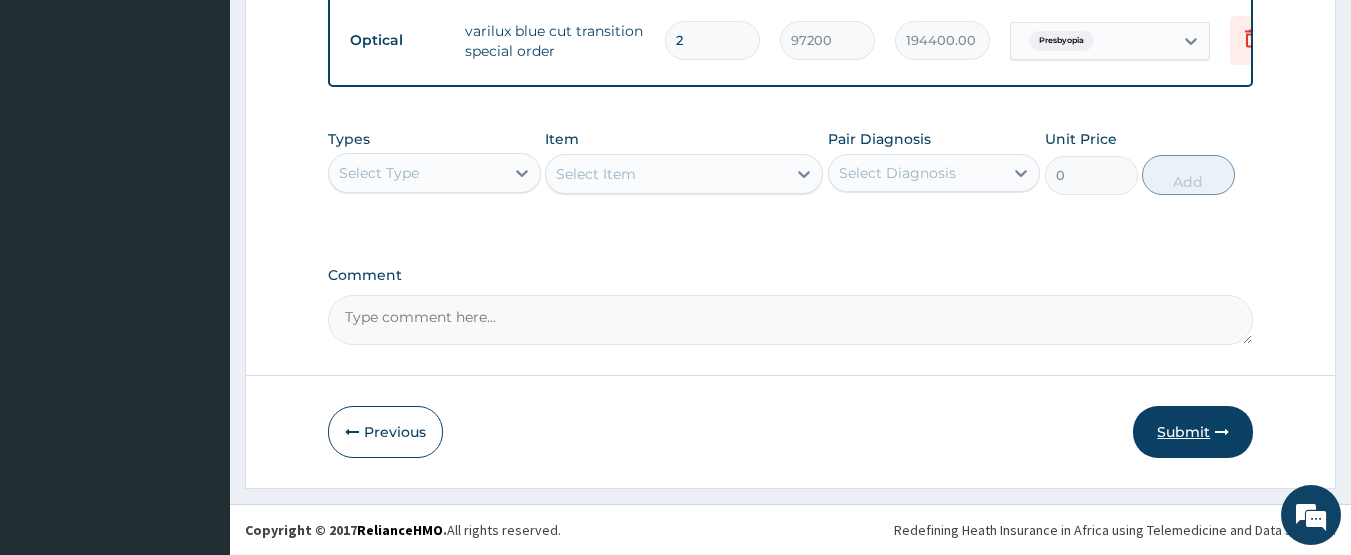 click on "Submit" at bounding box center [1193, 432] 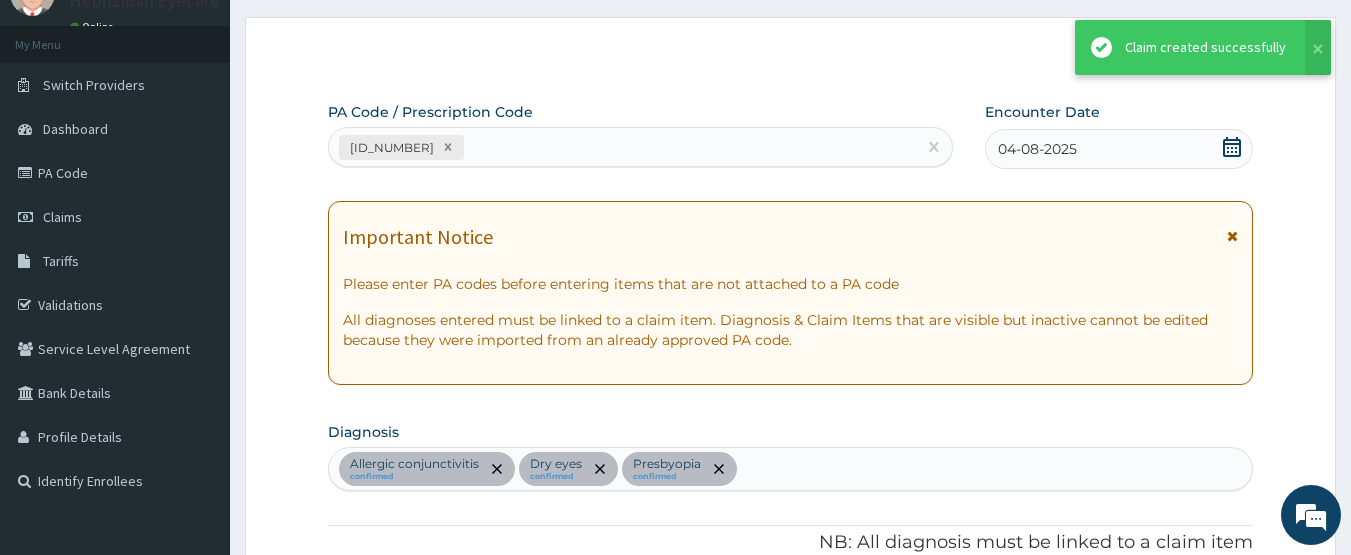 scroll, scrollTop: 1298, scrollLeft: 0, axis: vertical 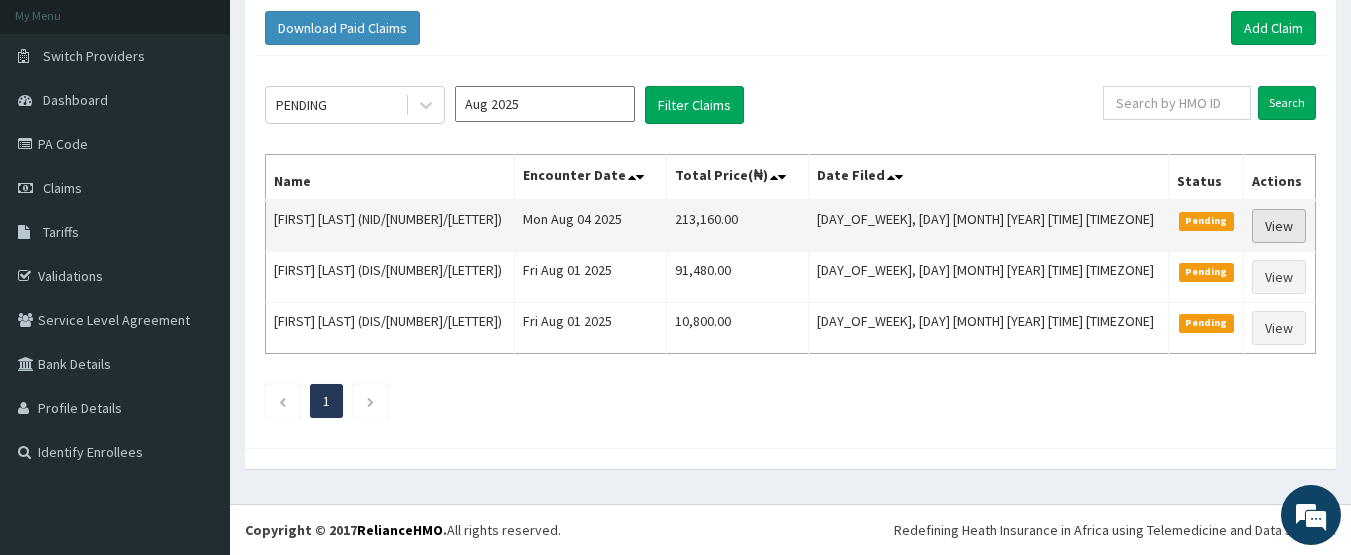 click on "View" at bounding box center (1279, 226) 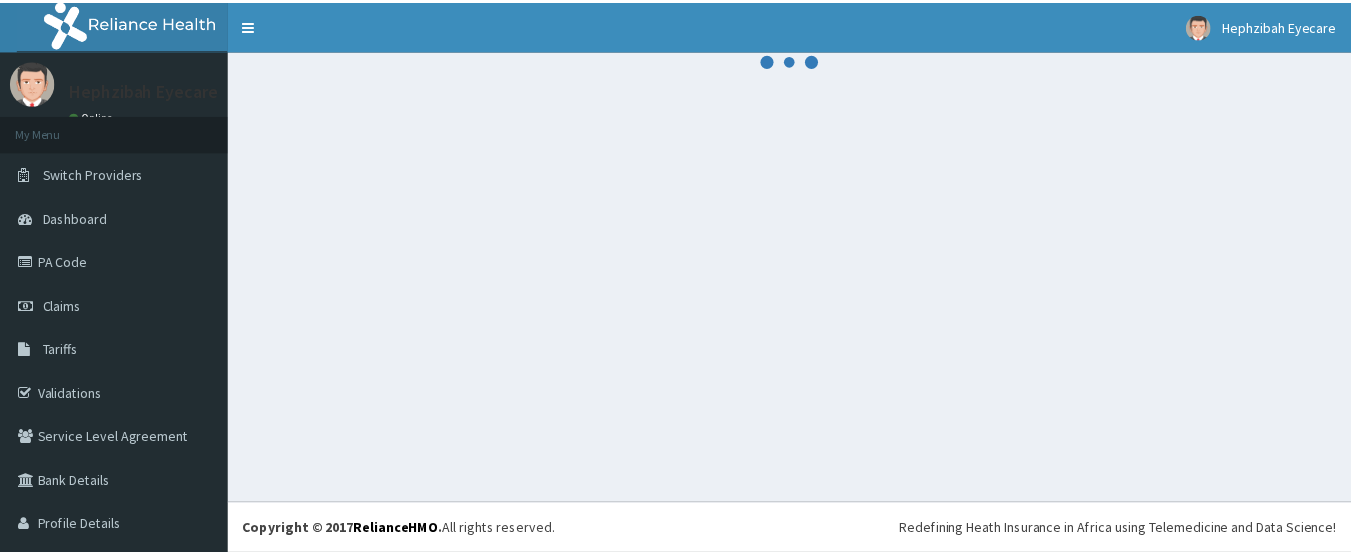 scroll, scrollTop: 0, scrollLeft: 0, axis: both 